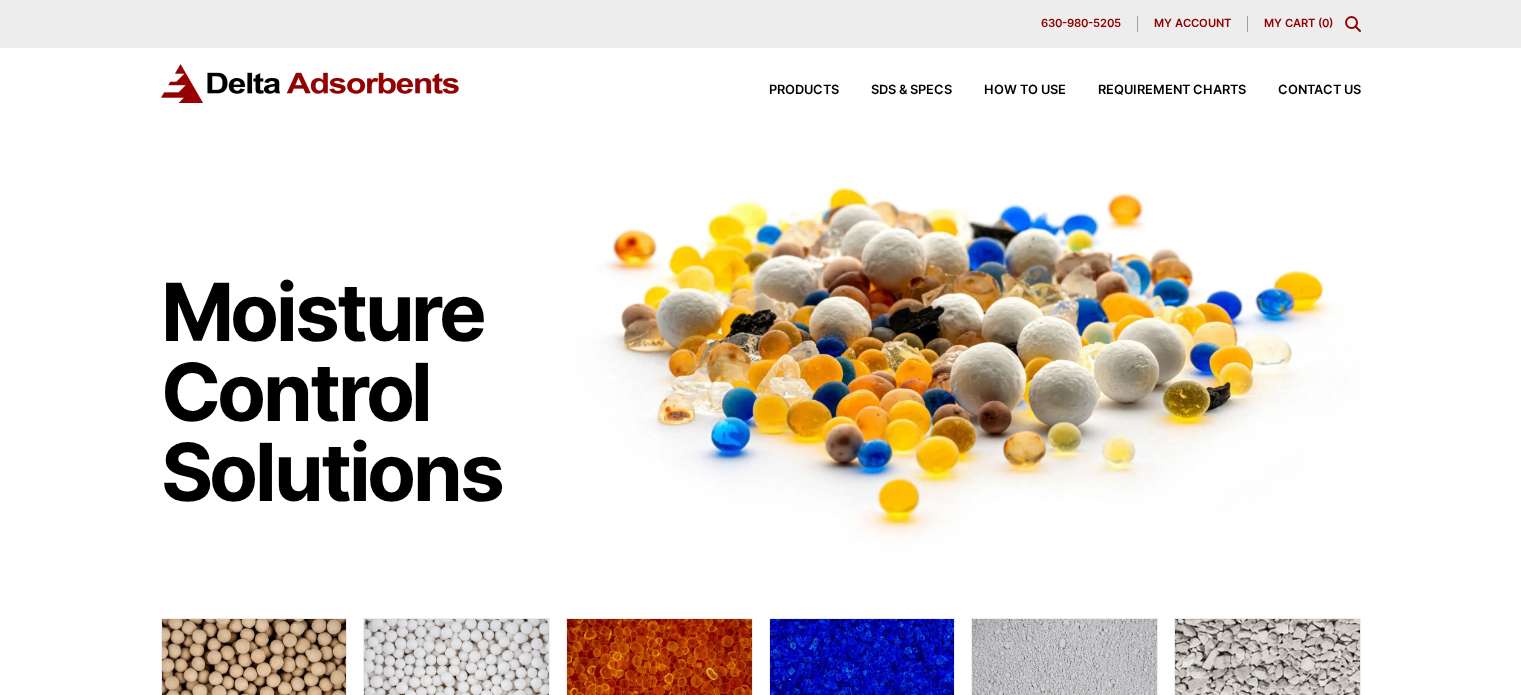 scroll, scrollTop: 400, scrollLeft: 0, axis: vertical 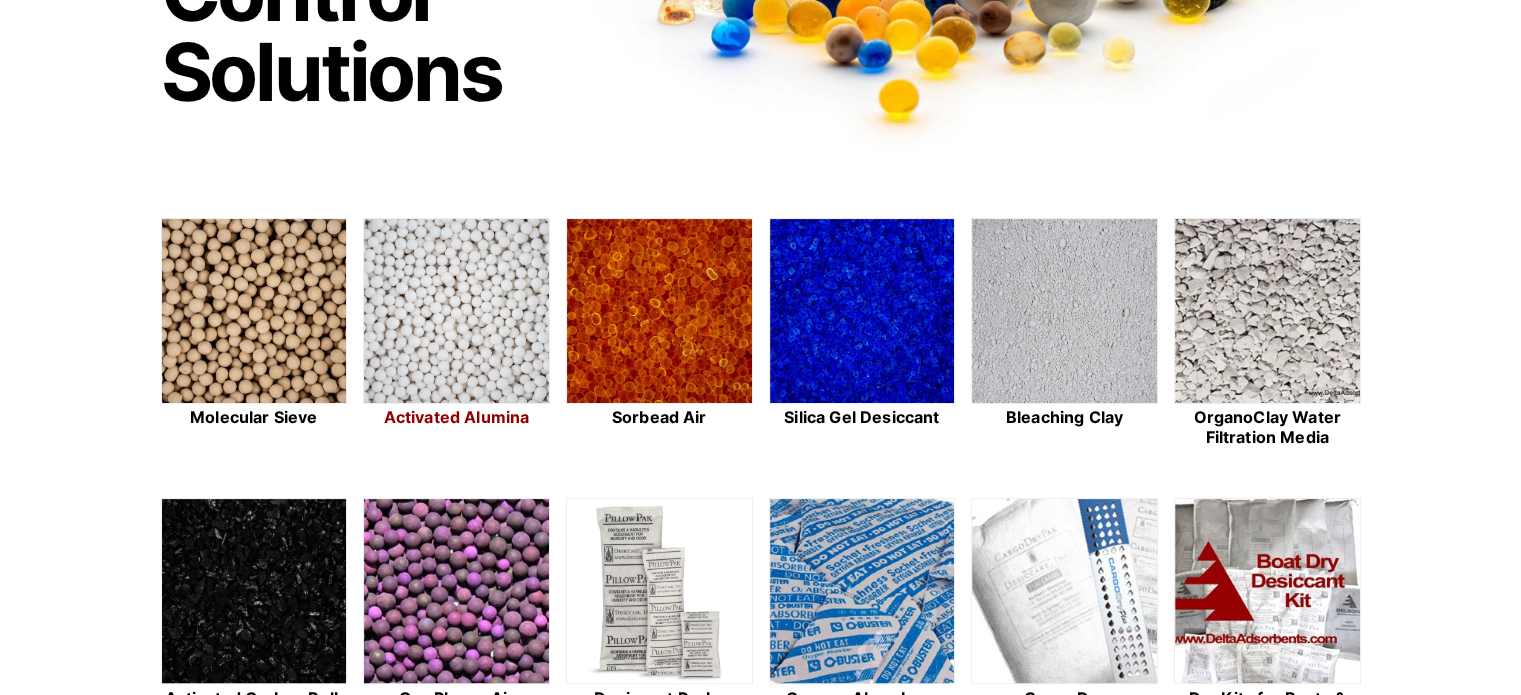 click at bounding box center [456, 312] 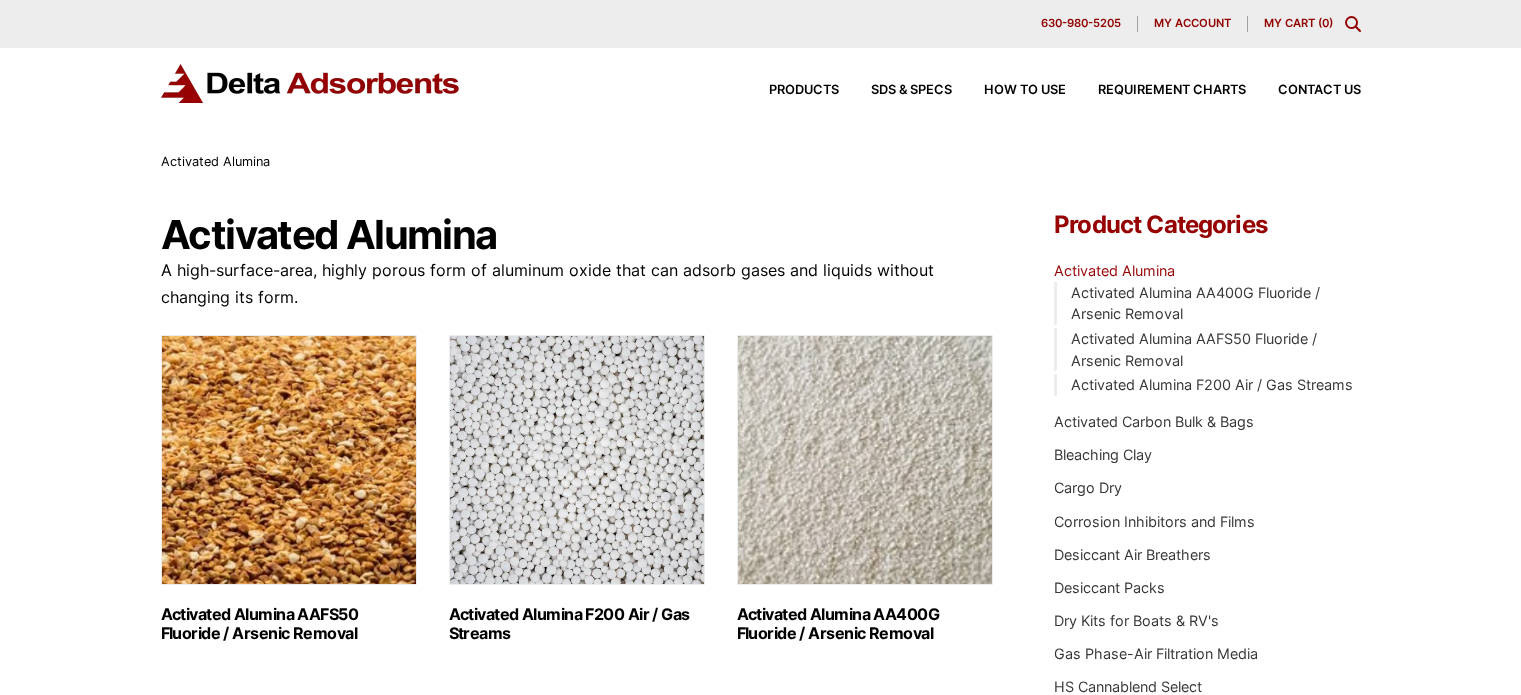 scroll, scrollTop: 0, scrollLeft: 0, axis: both 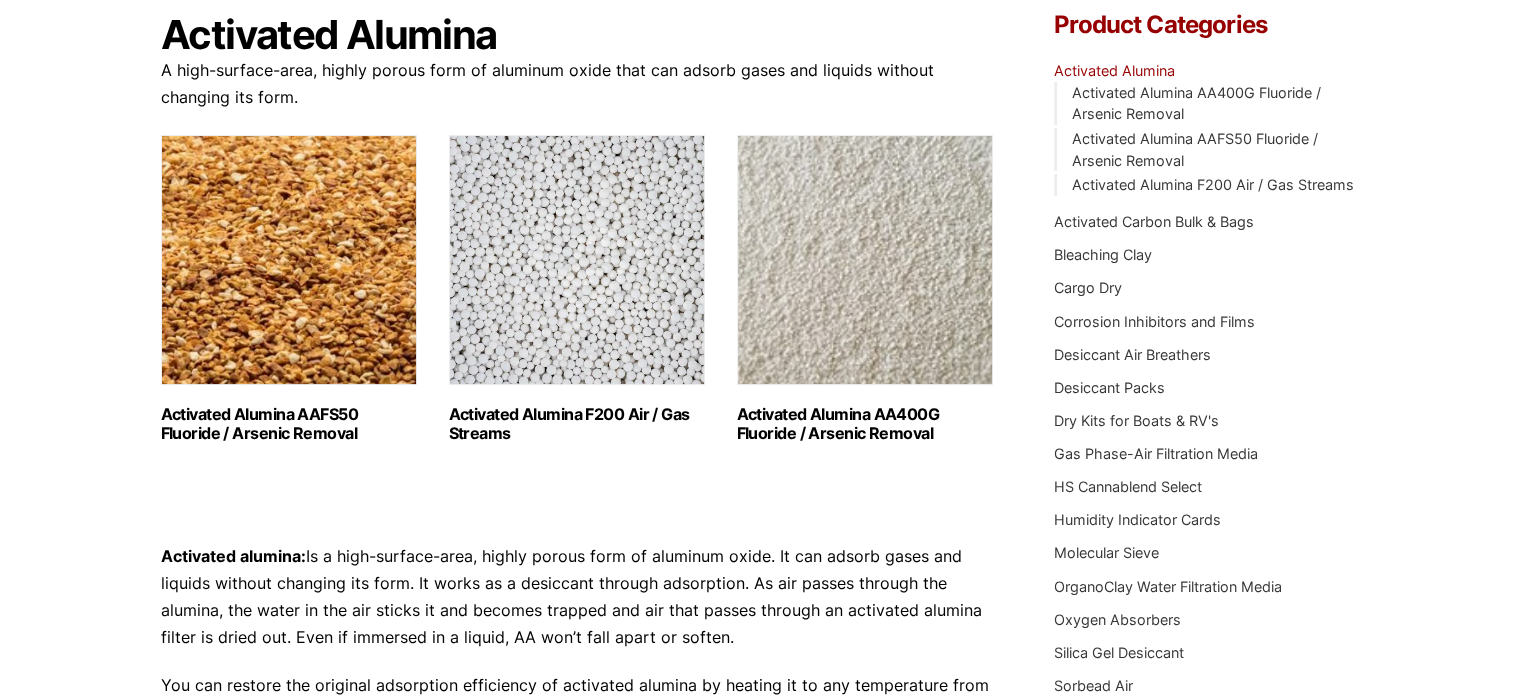 click at bounding box center [577, 260] 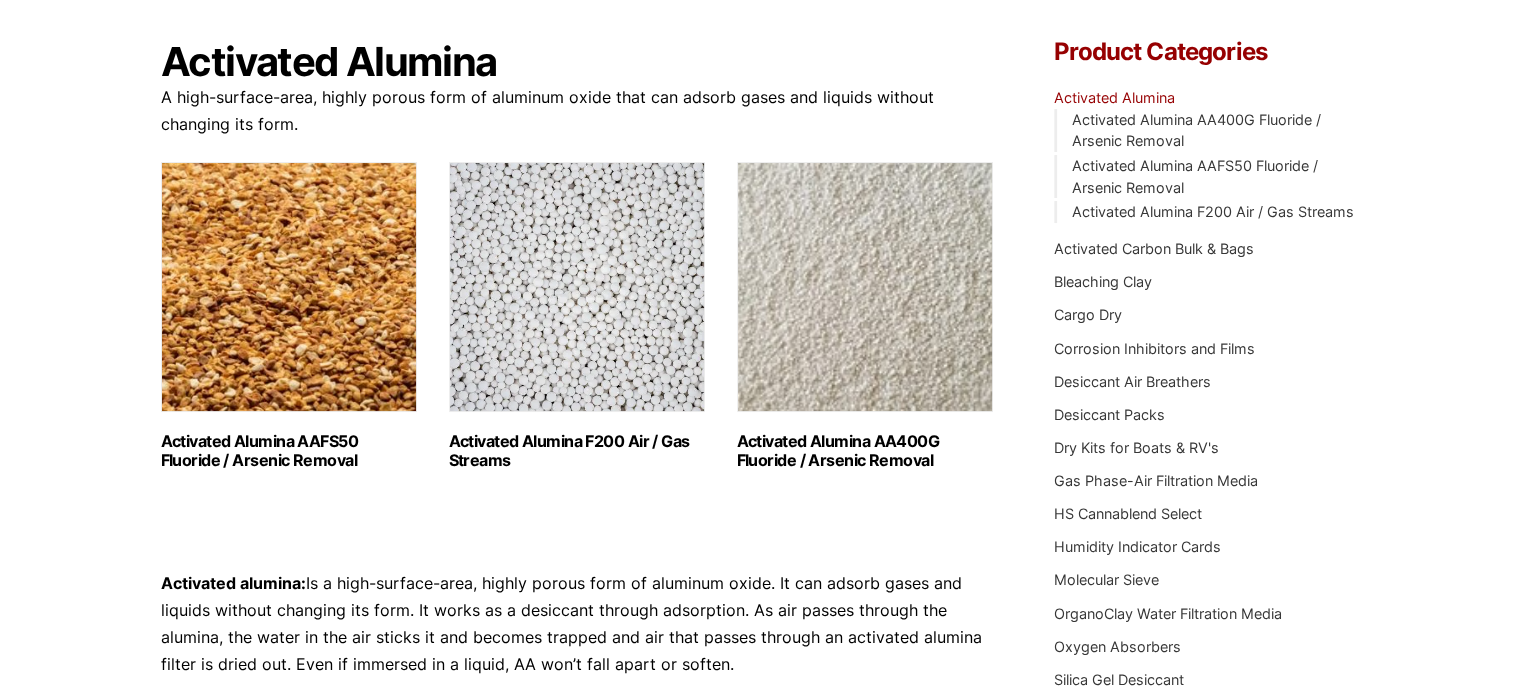 scroll, scrollTop: 0, scrollLeft: 0, axis: both 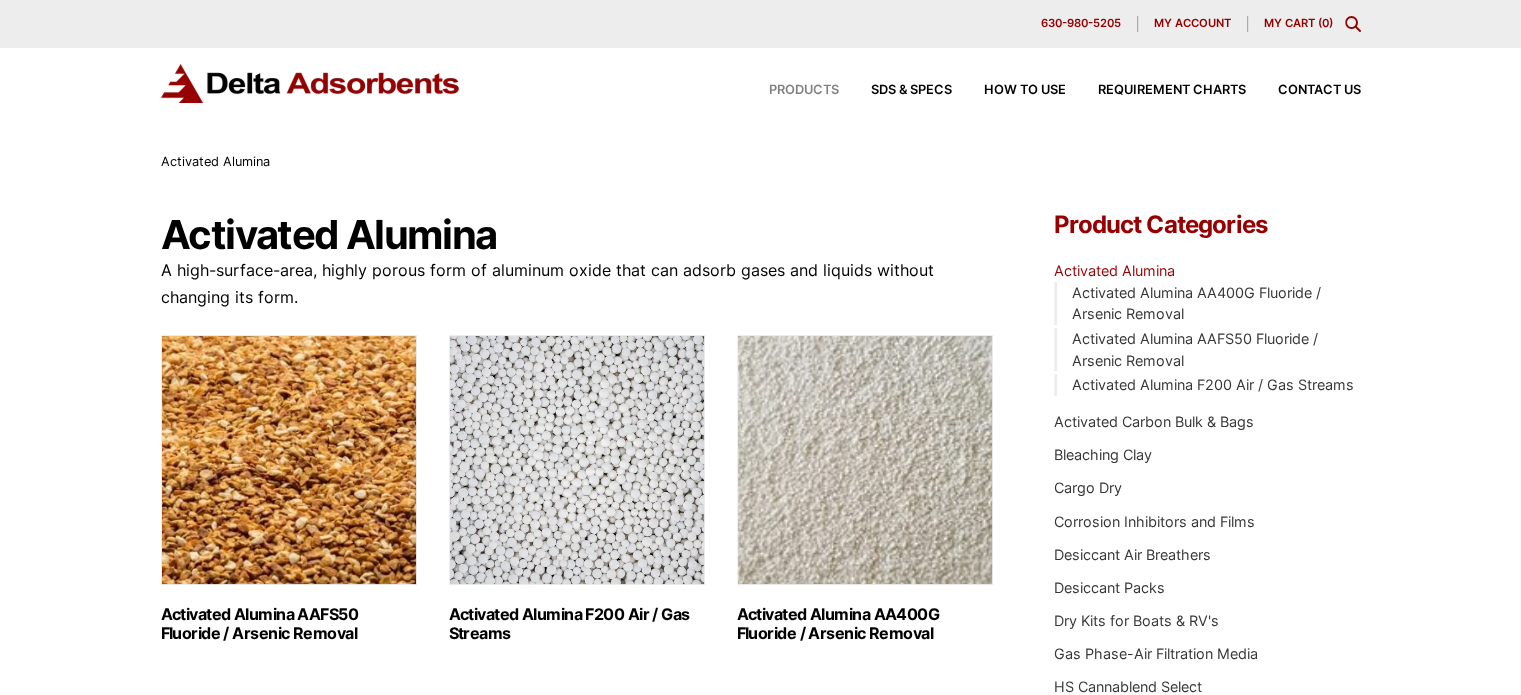 click on "Products" at bounding box center [804, 90] 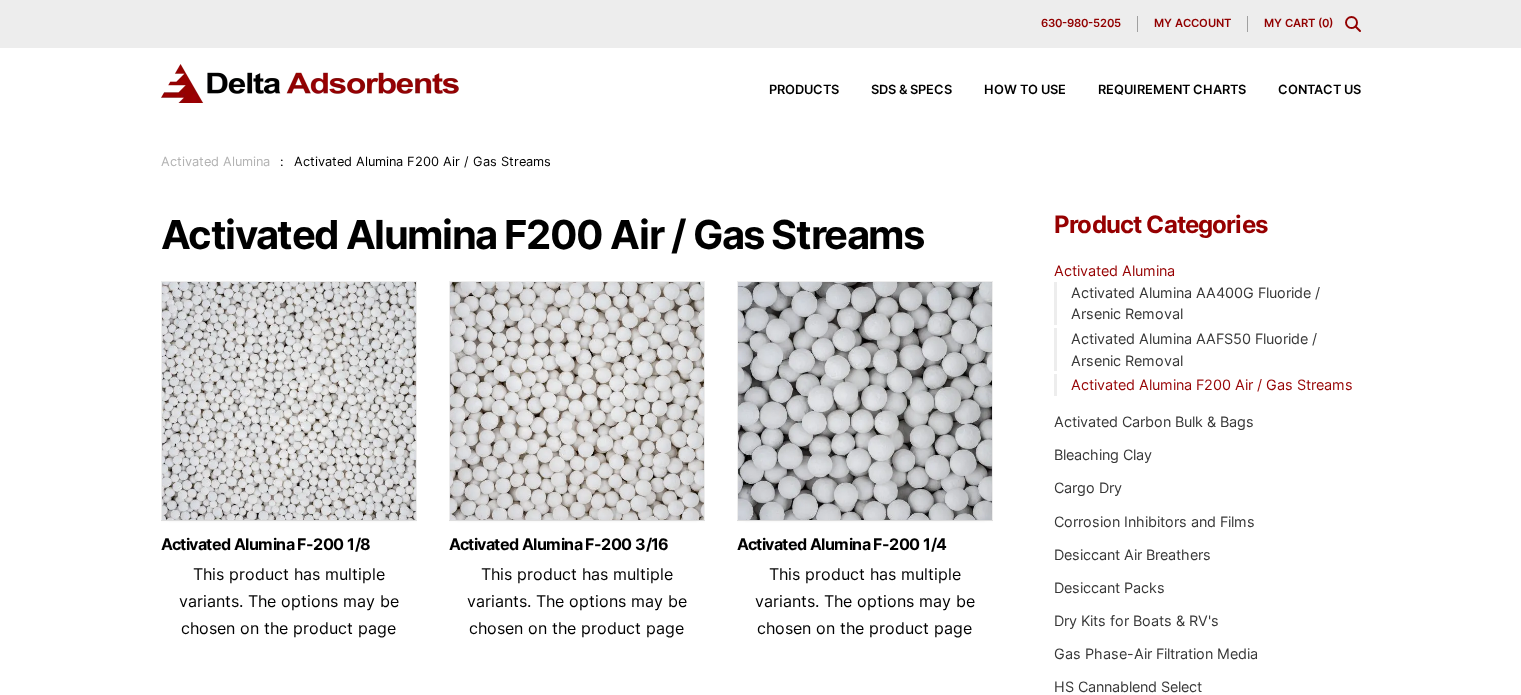 scroll, scrollTop: 274, scrollLeft: 0, axis: vertical 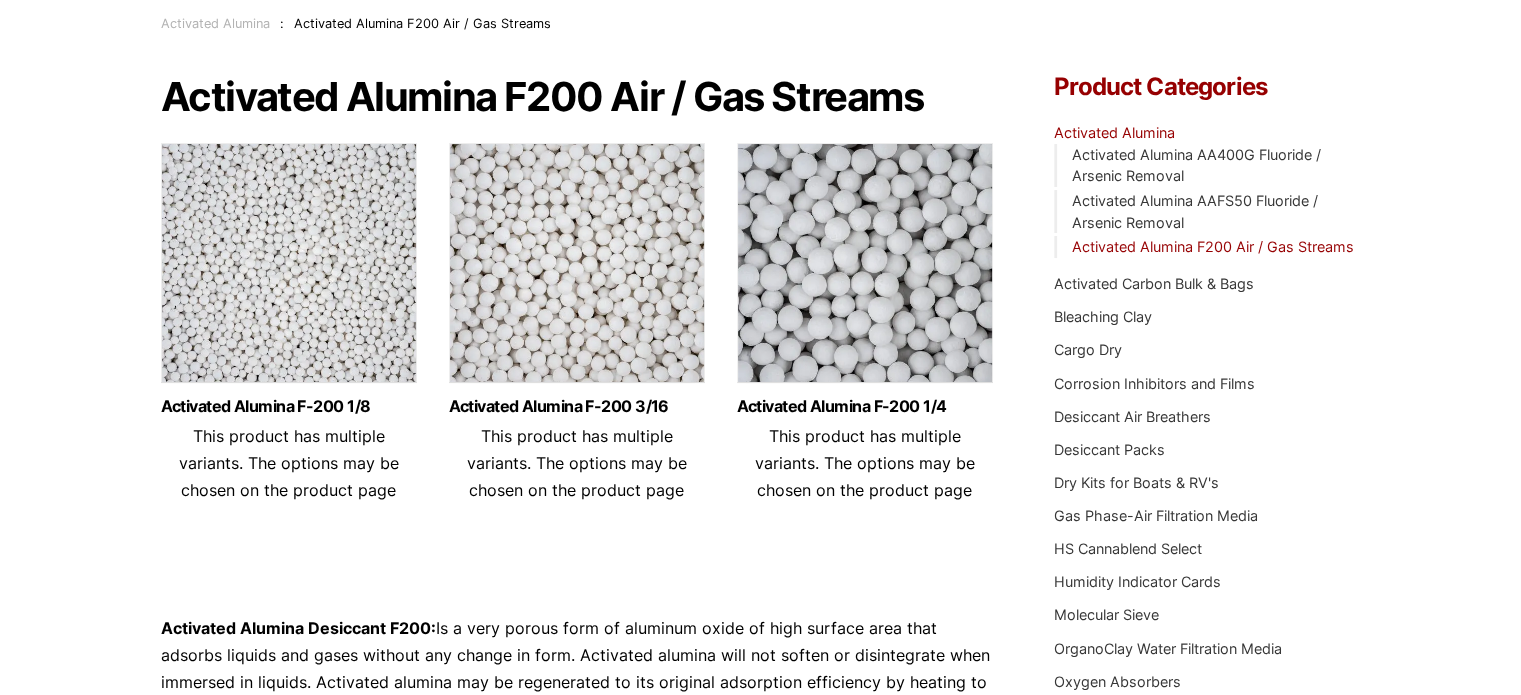 click at bounding box center [577, 268] 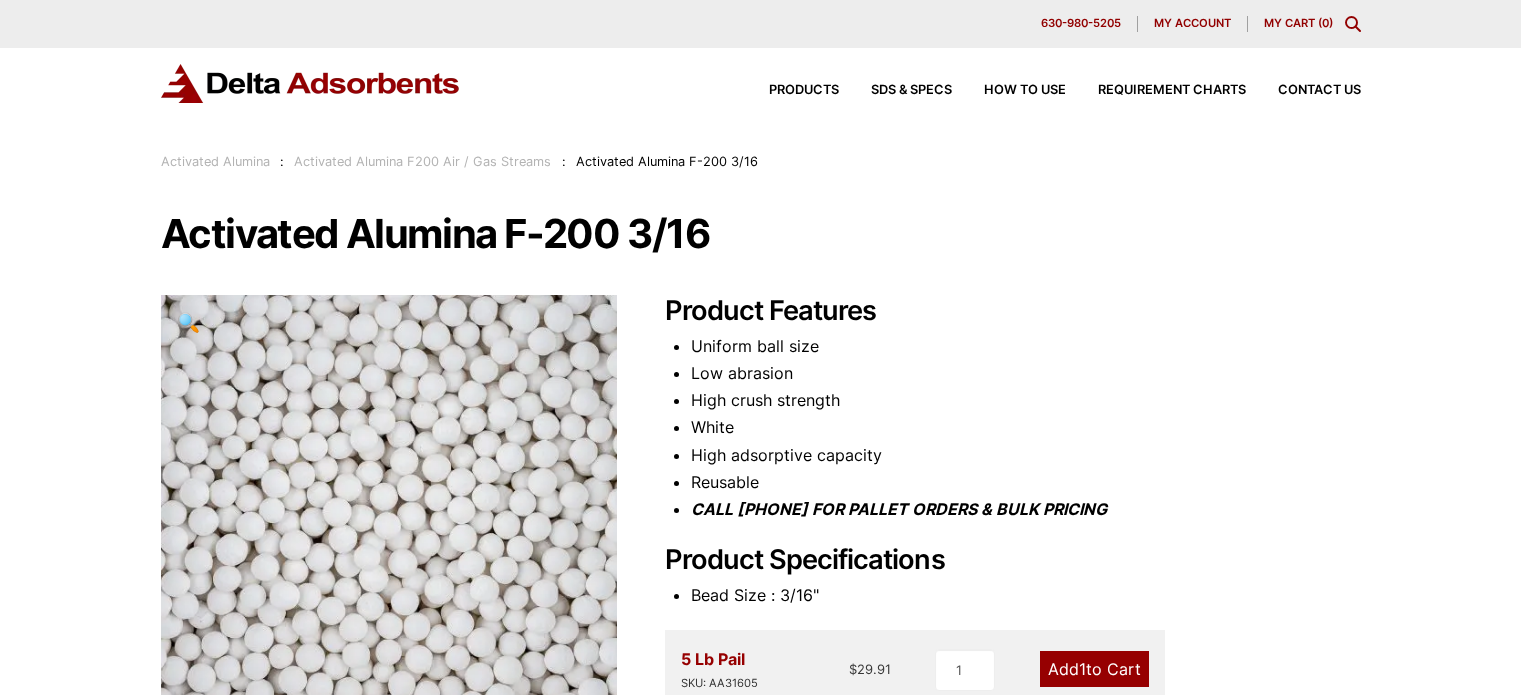 scroll, scrollTop: 0, scrollLeft: 0, axis: both 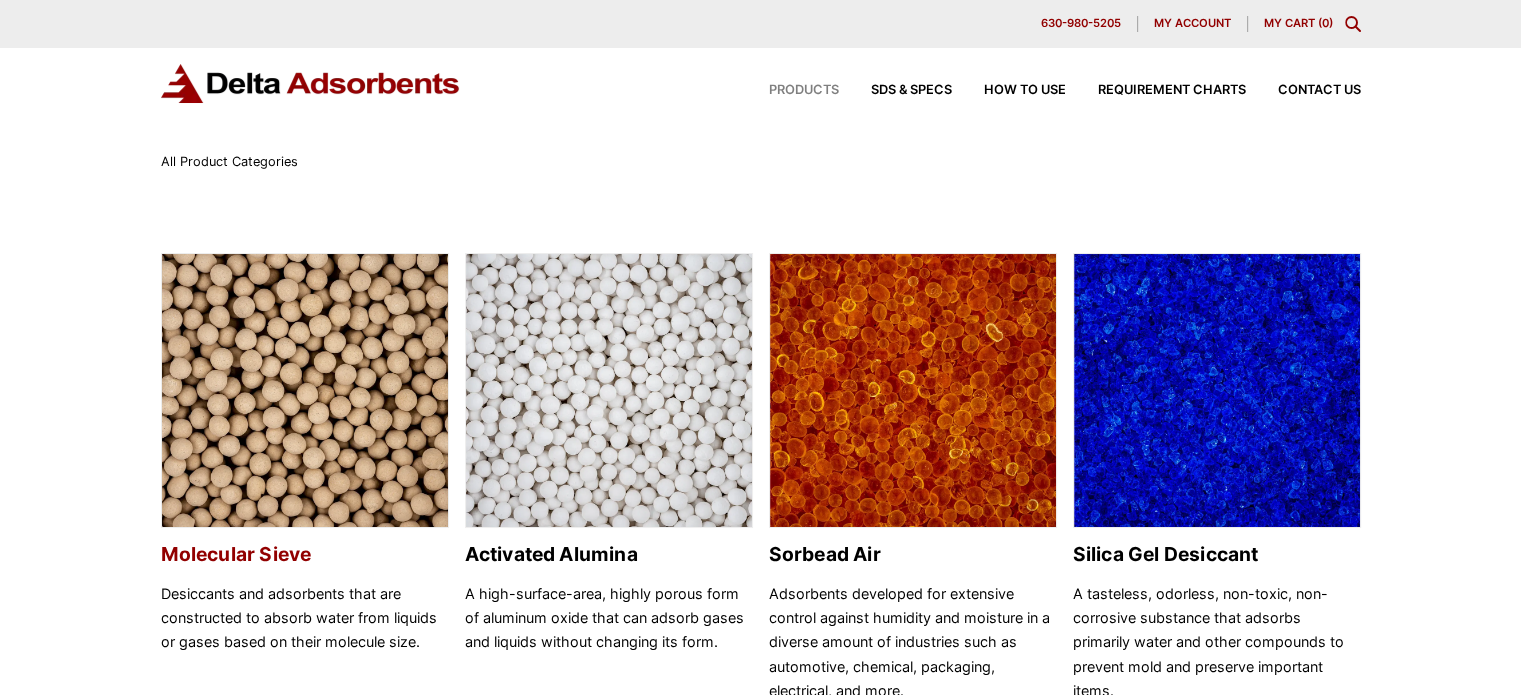 click at bounding box center [305, 391] 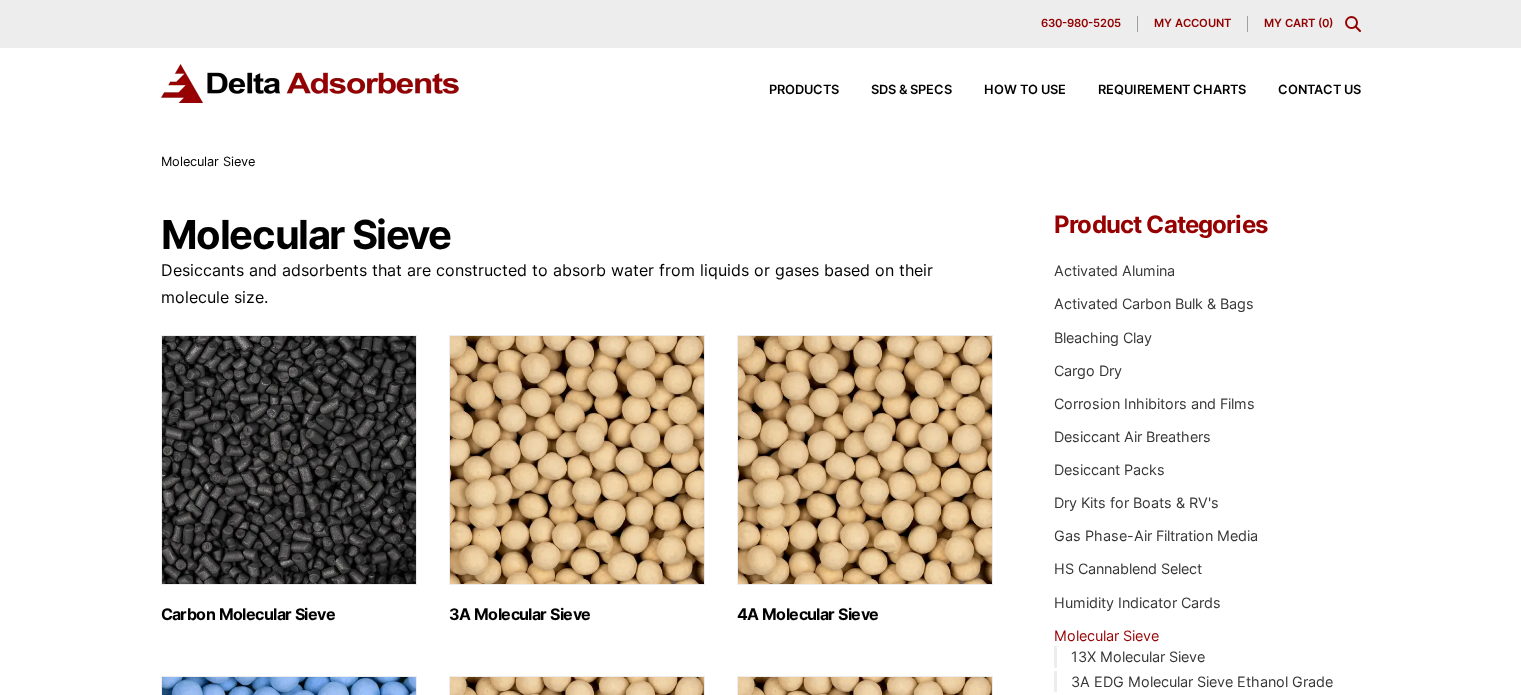 scroll, scrollTop: 0, scrollLeft: 0, axis: both 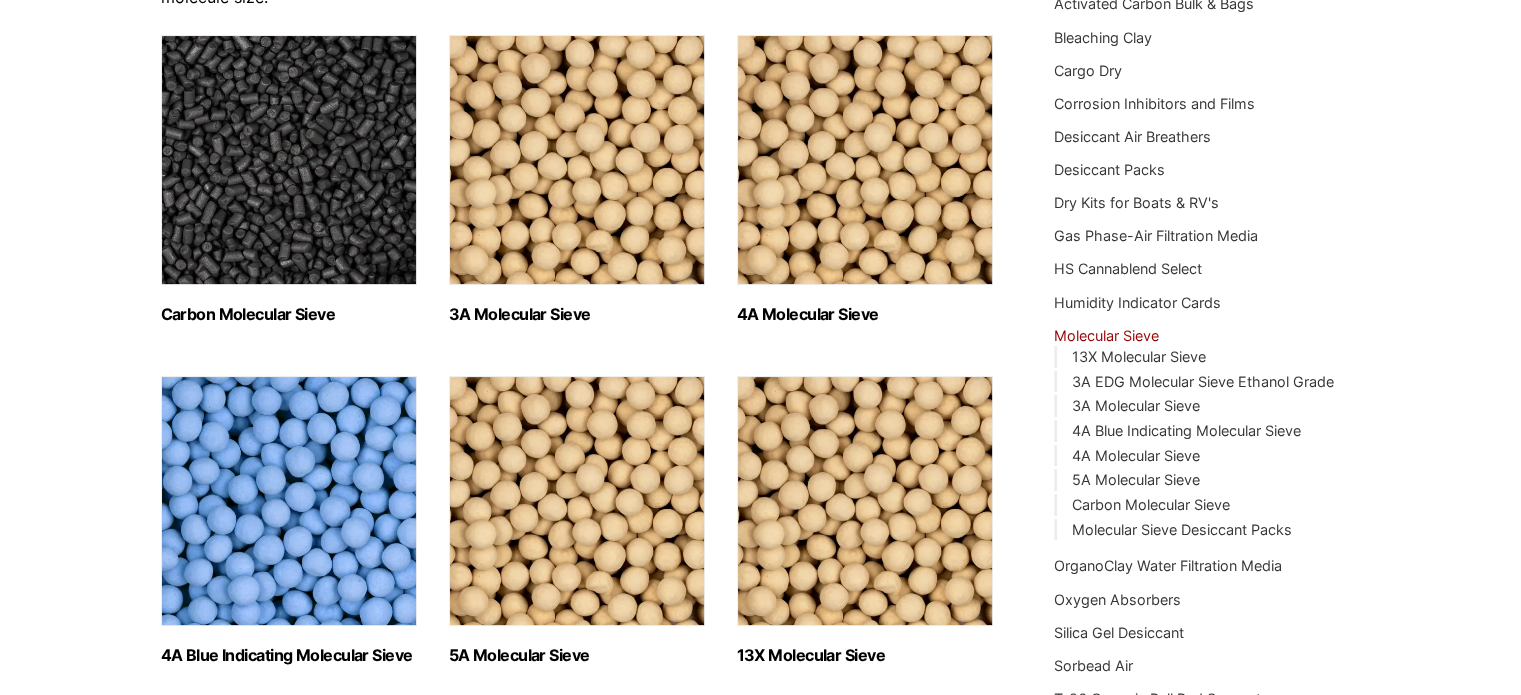 click at bounding box center [577, 160] 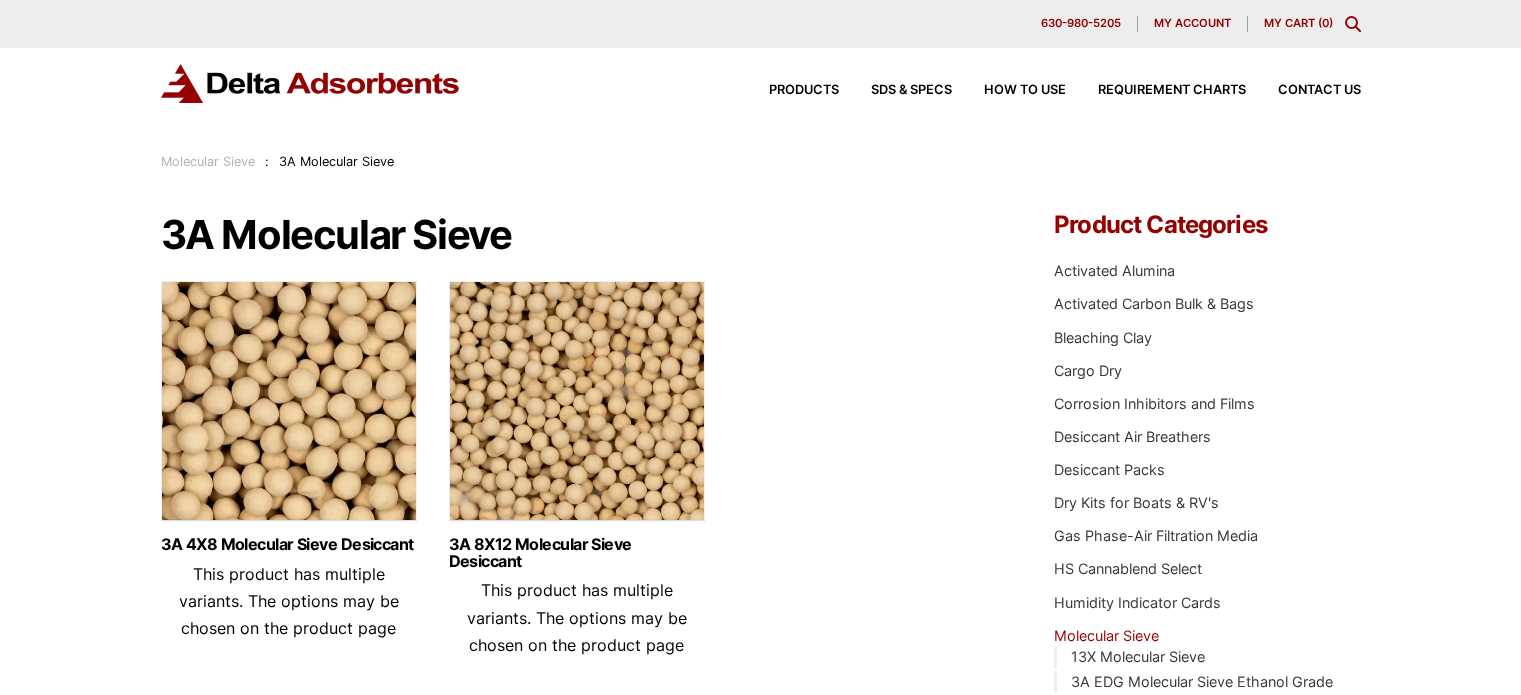 scroll, scrollTop: 0, scrollLeft: 0, axis: both 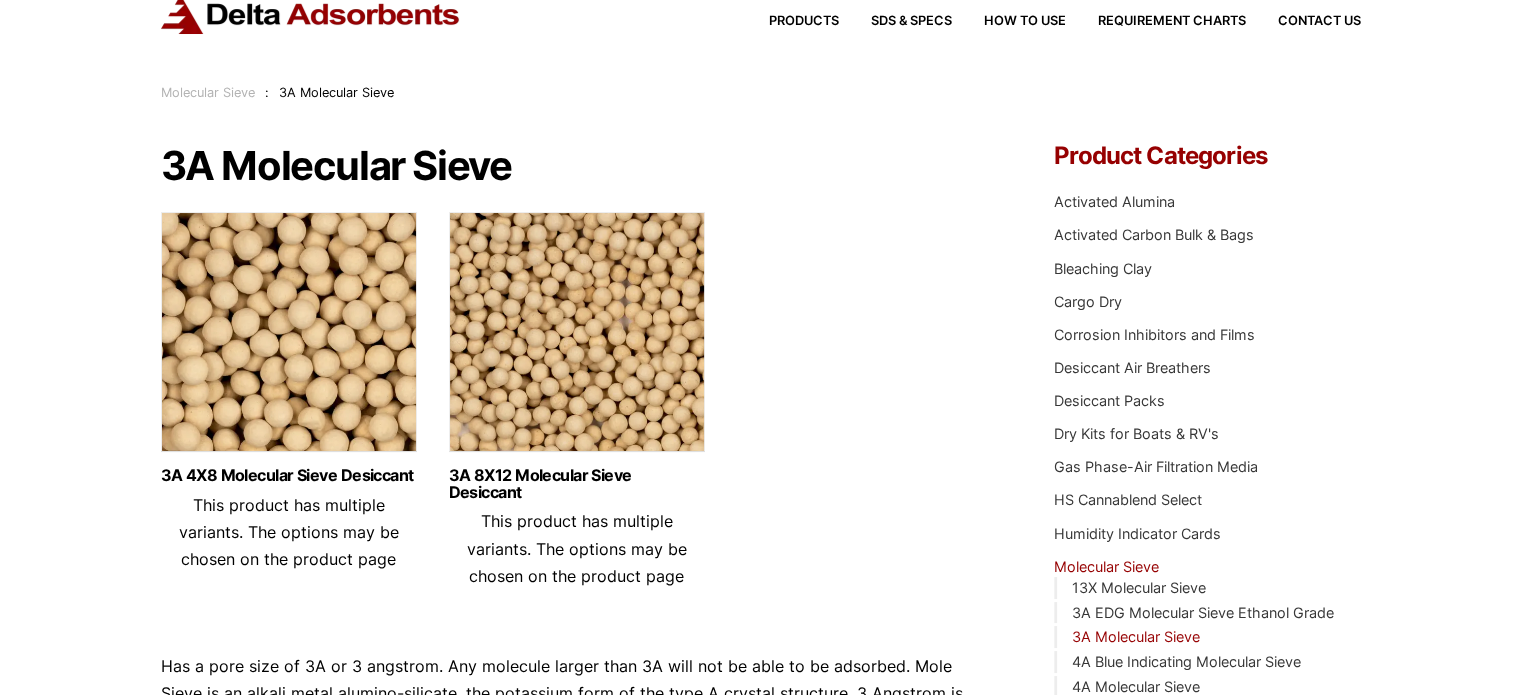 click at bounding box center [577, 337] 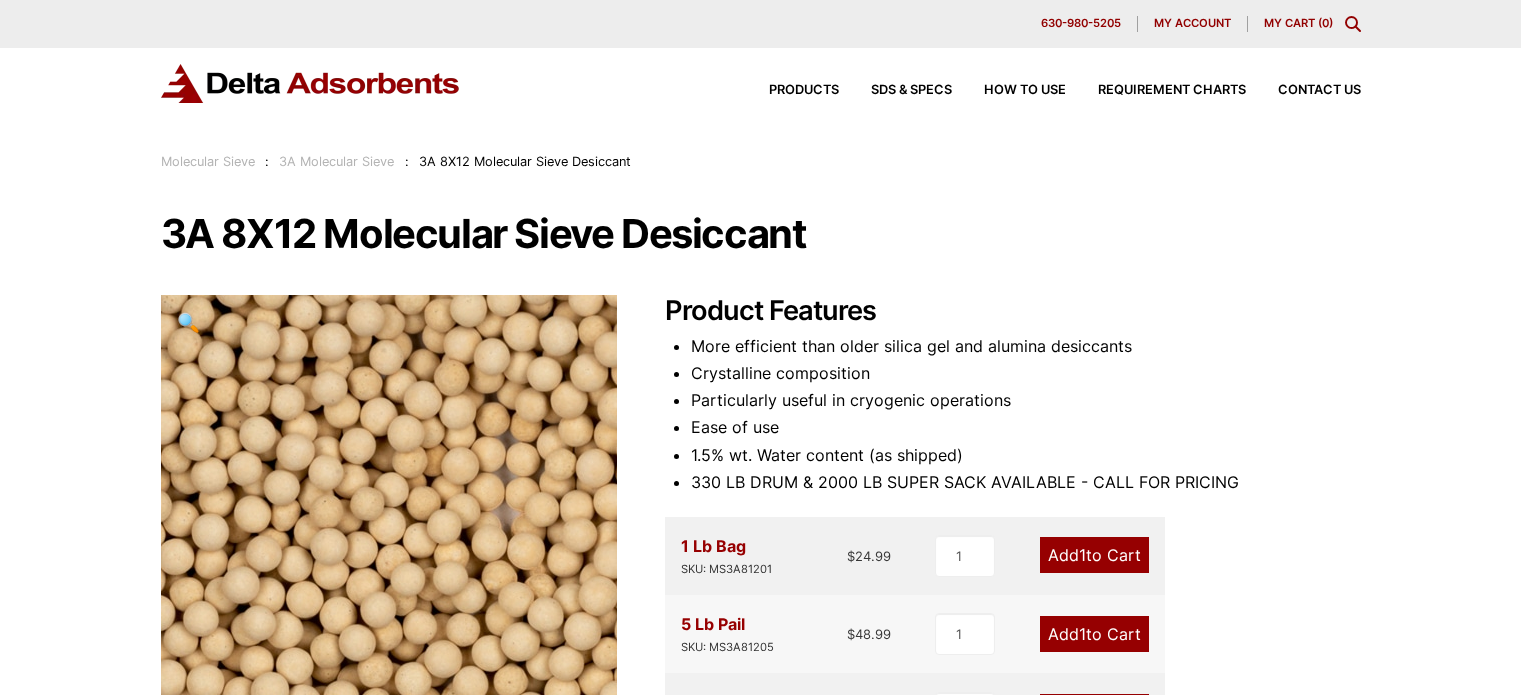 scroll, scrollTop: 0, scrollLeft: 0, axis: both 